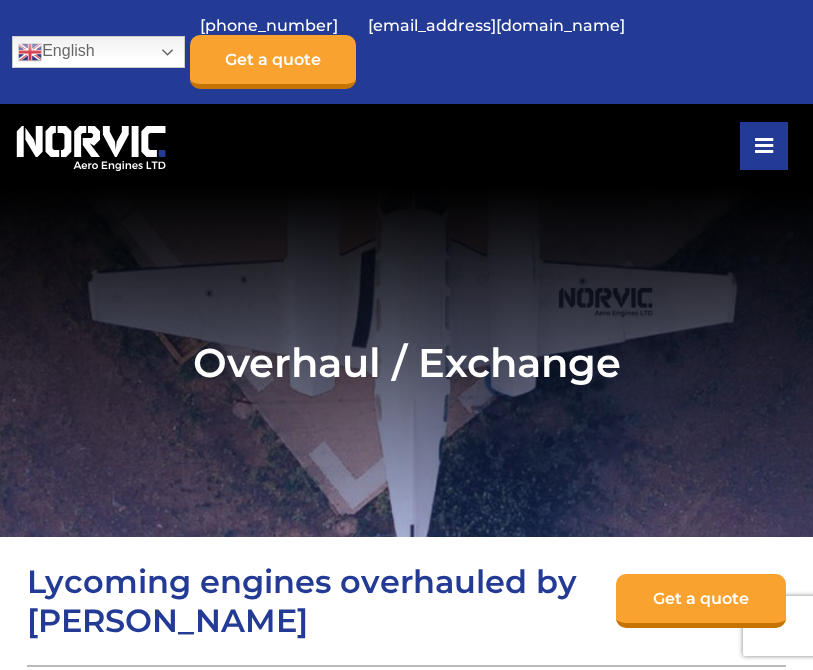 scroll, scrollTop: 8378, scrollLeft: 0, axis: vertical 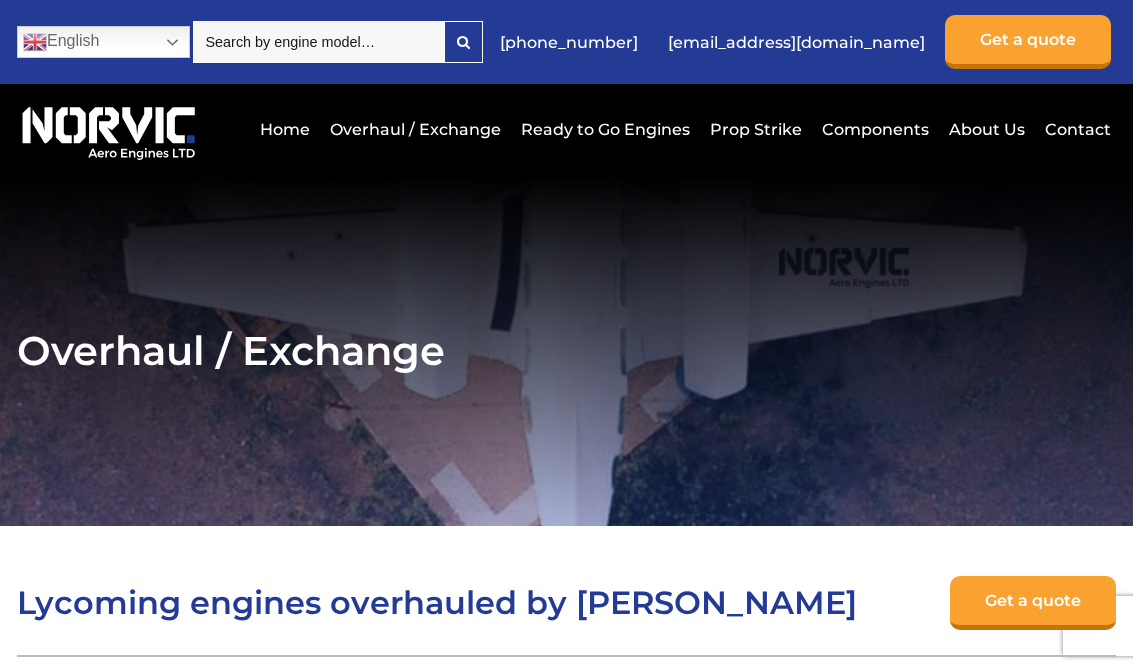 click at bounding box center [318, 42] 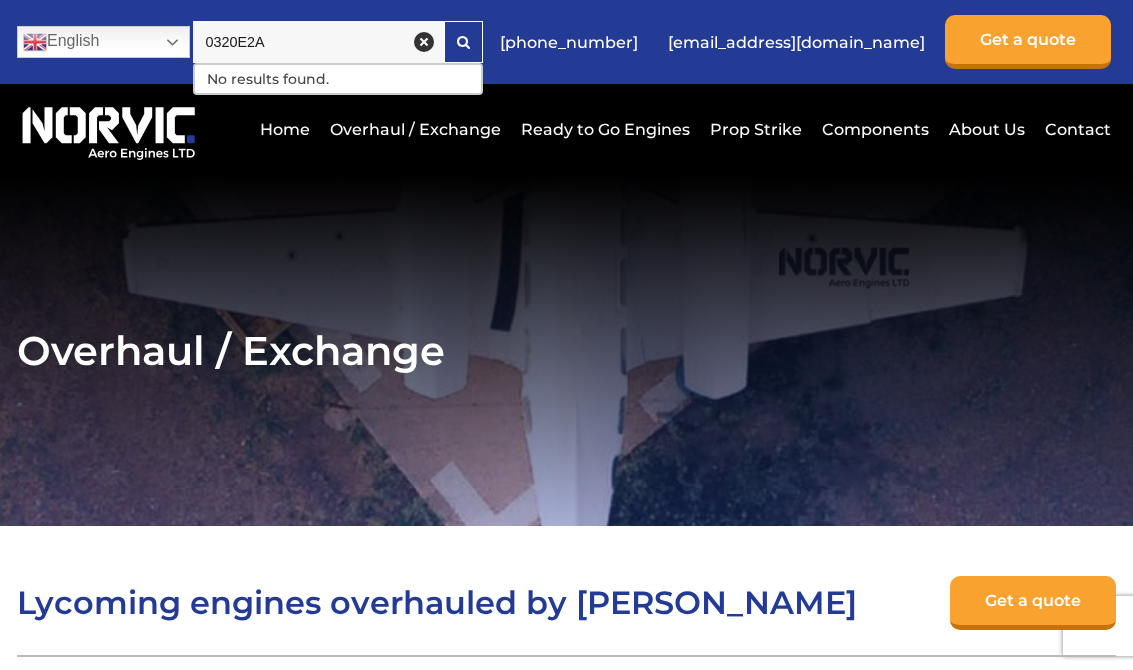 type on "0320E2A" 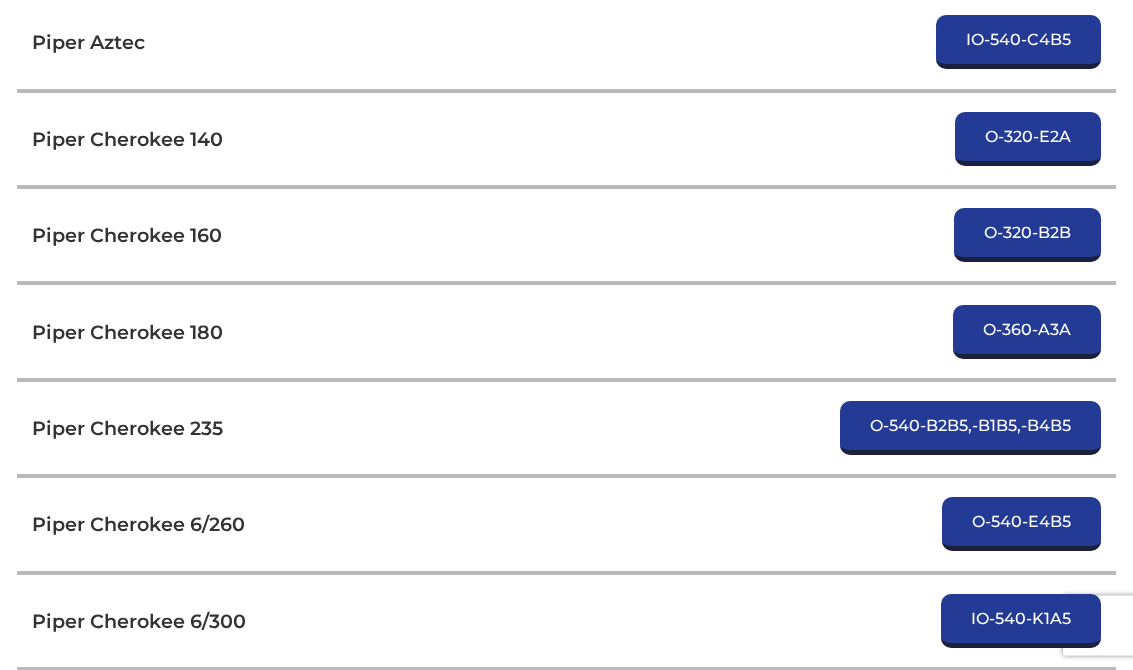 scroll, scrollTop: 7214, scrollLeft: 0, axis: vertical 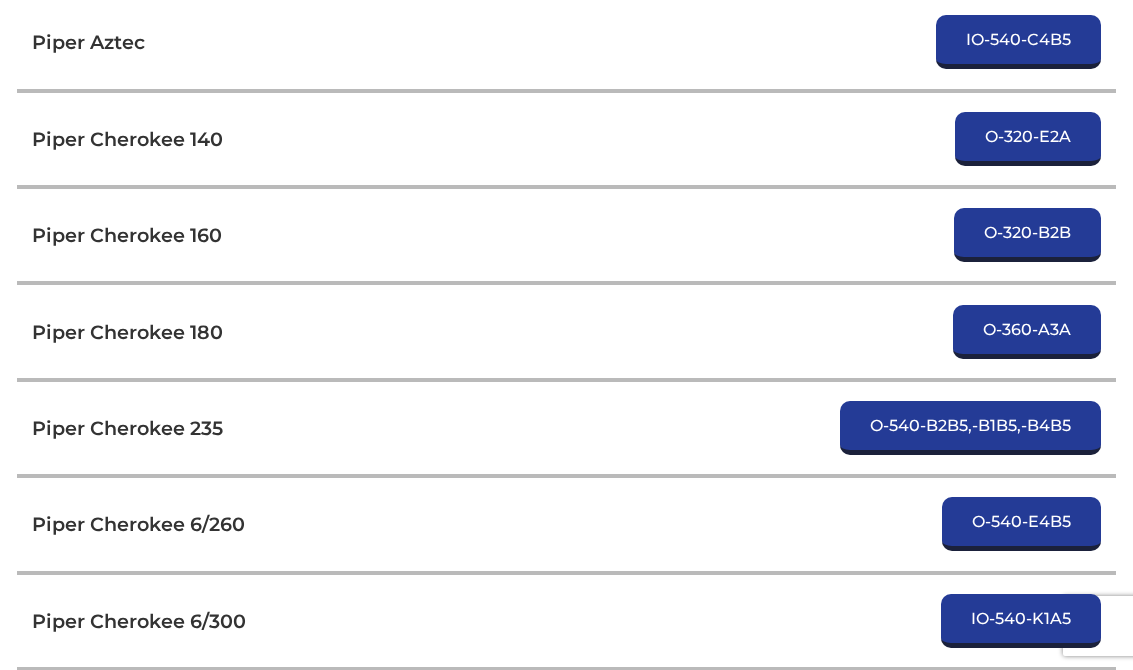 click on "O-320-E2A" at bounding box center (1028, 139) 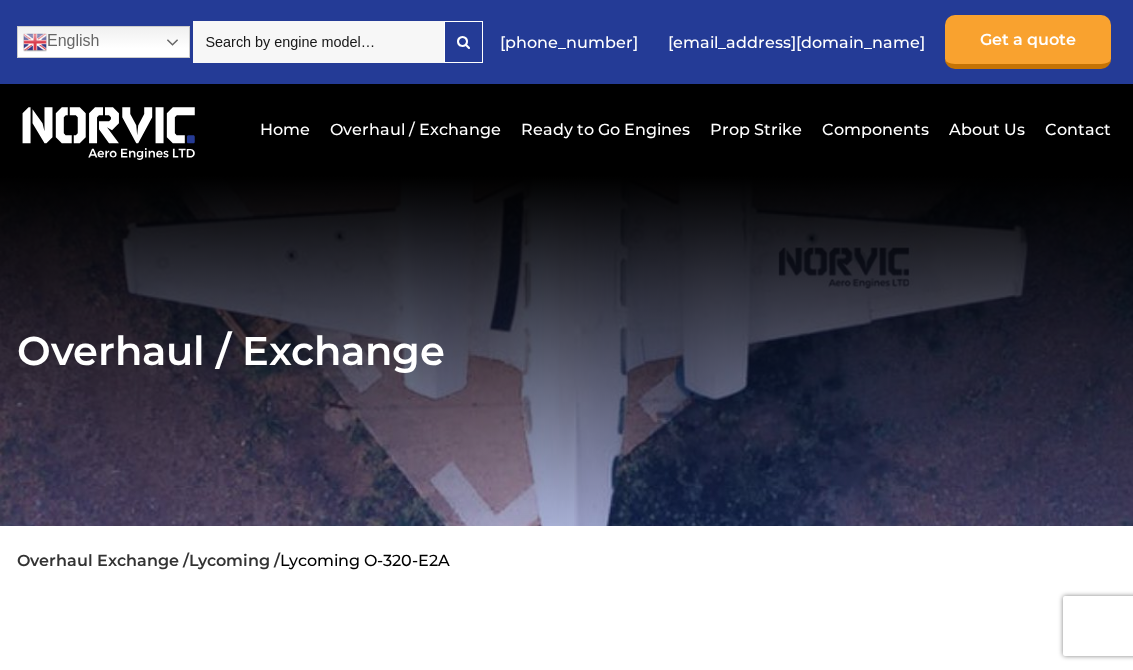 scroll, scrollTop: 0, scrollLeft: 0, axis: both 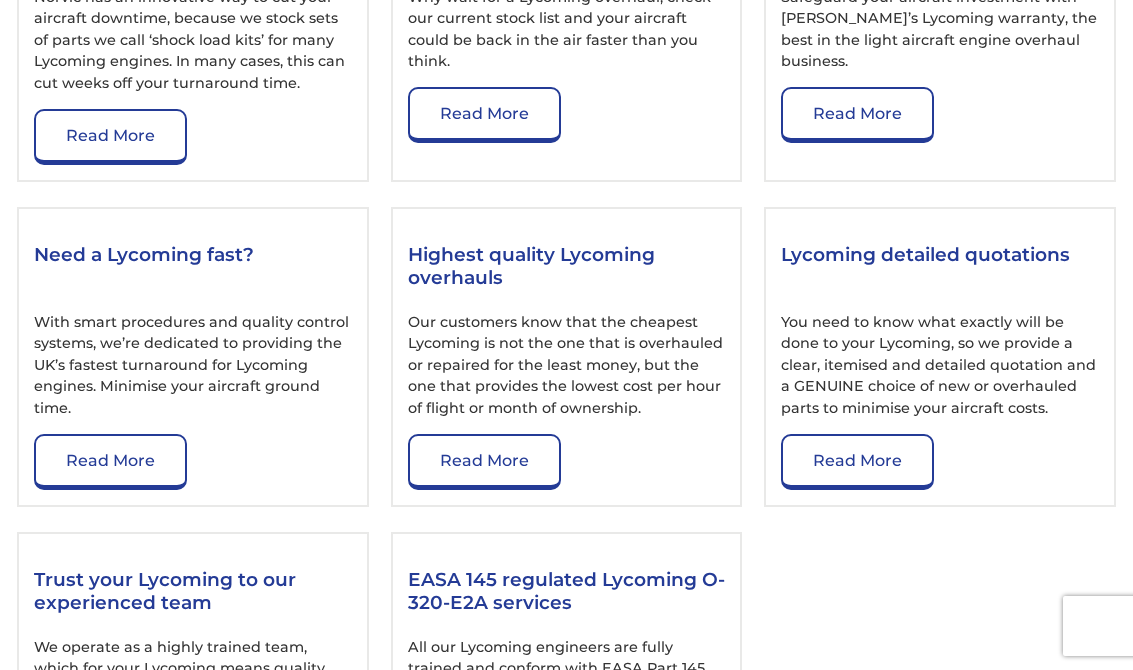 click on "Read More" at bounding box center [484, 115] 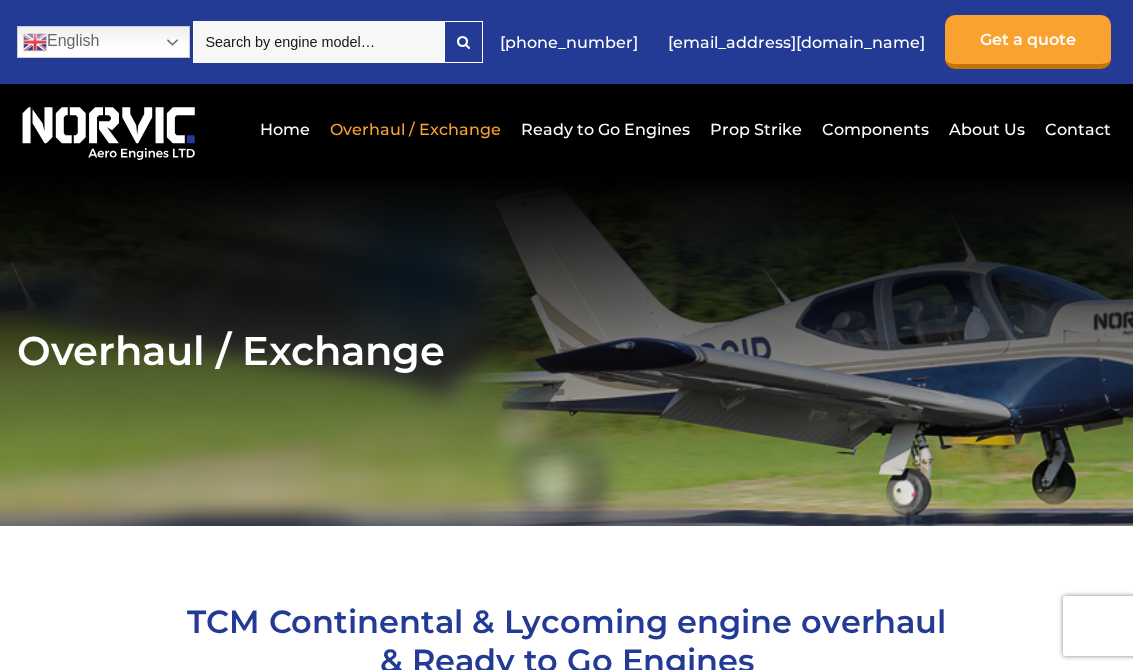 scroll, scrollTop: 0, scrollLeft: 0, axis: both 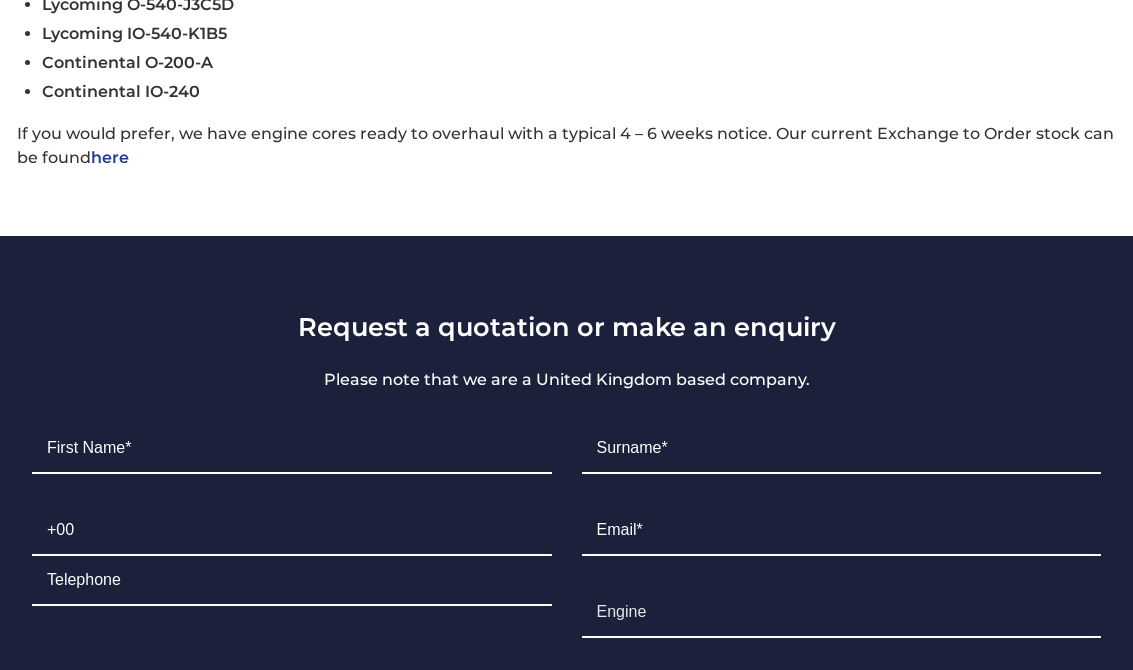 click on "here" at bounding box center (110, 158) 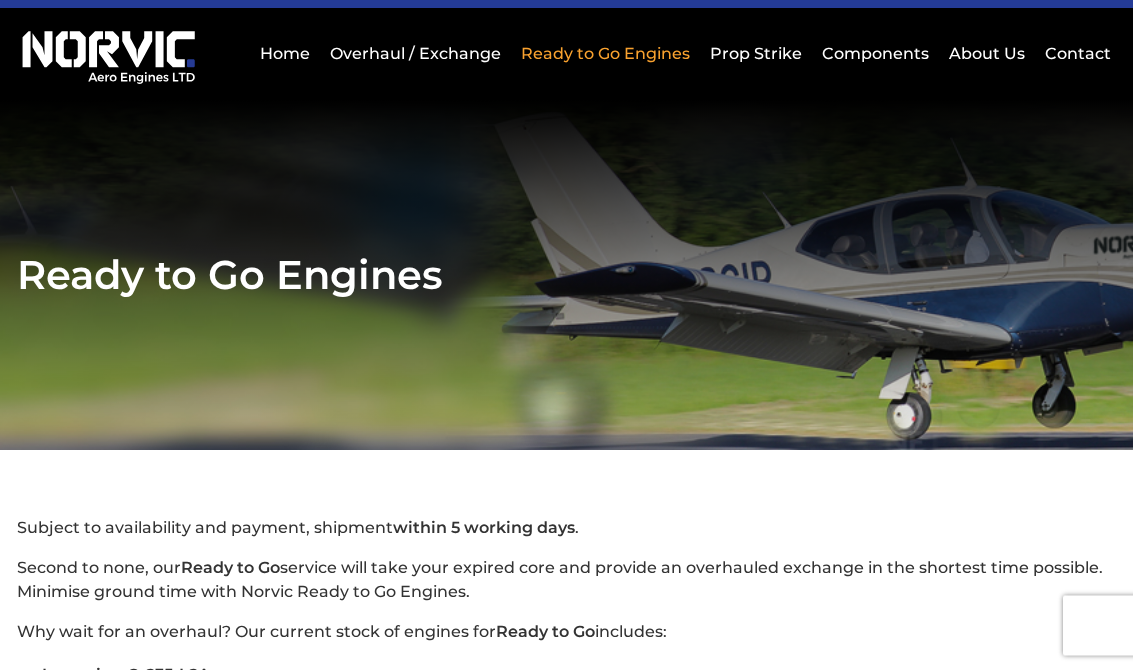 scroll, scrollTop: 10, scrollLeft: 0, axis: vertical 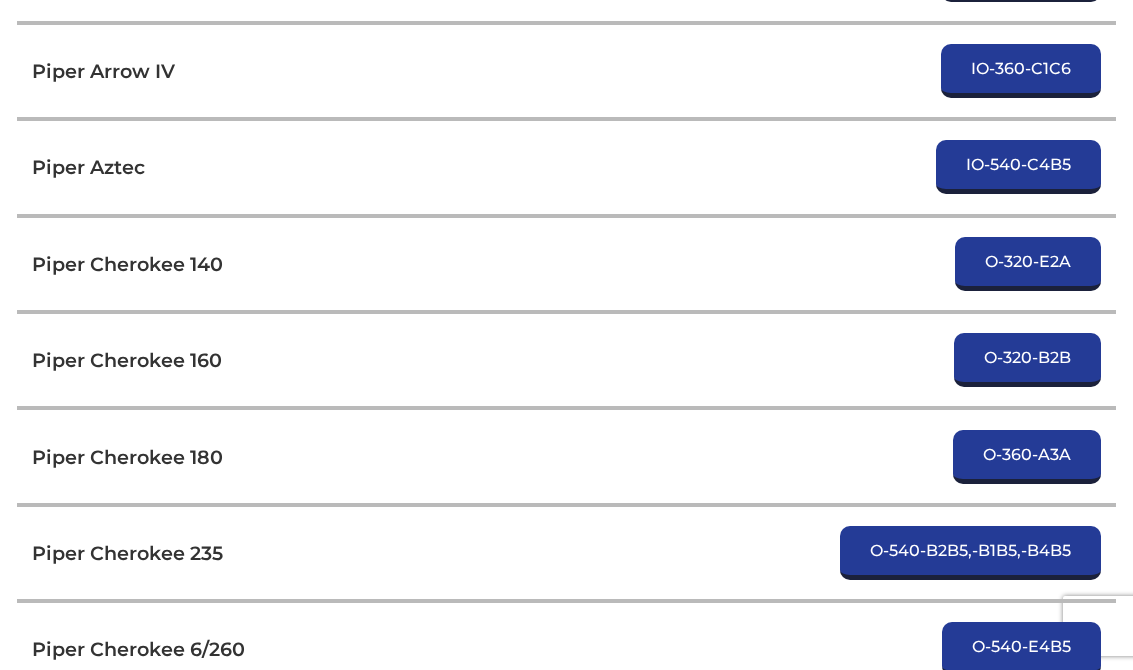 click on "Piper Cherokee 140    O-320-E2A" at bounding box center [566, 264] 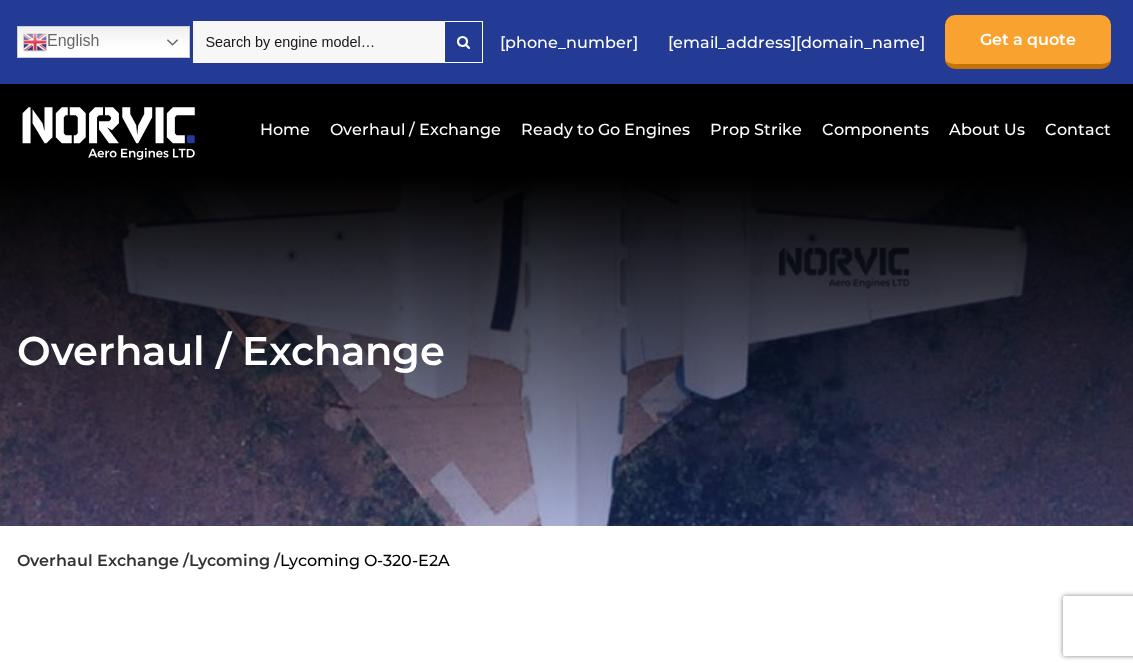 scroll, scrollTop: 0, scrollLeft: 0, axis: both 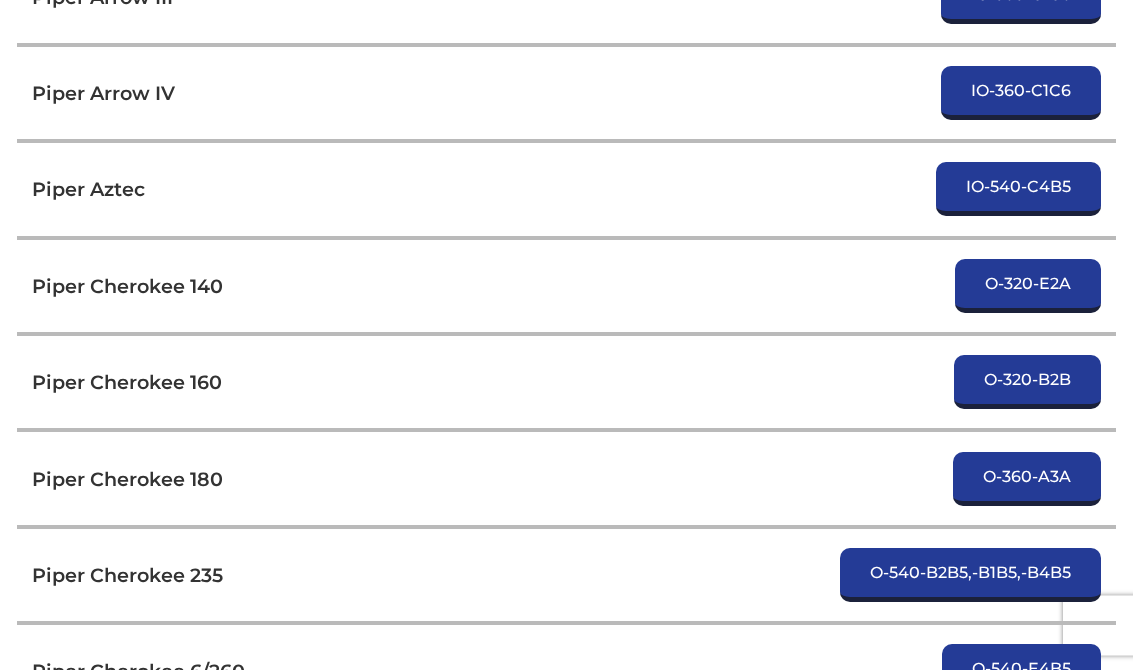 click on "O-320-E2A" at bounding box center (1028, 287) 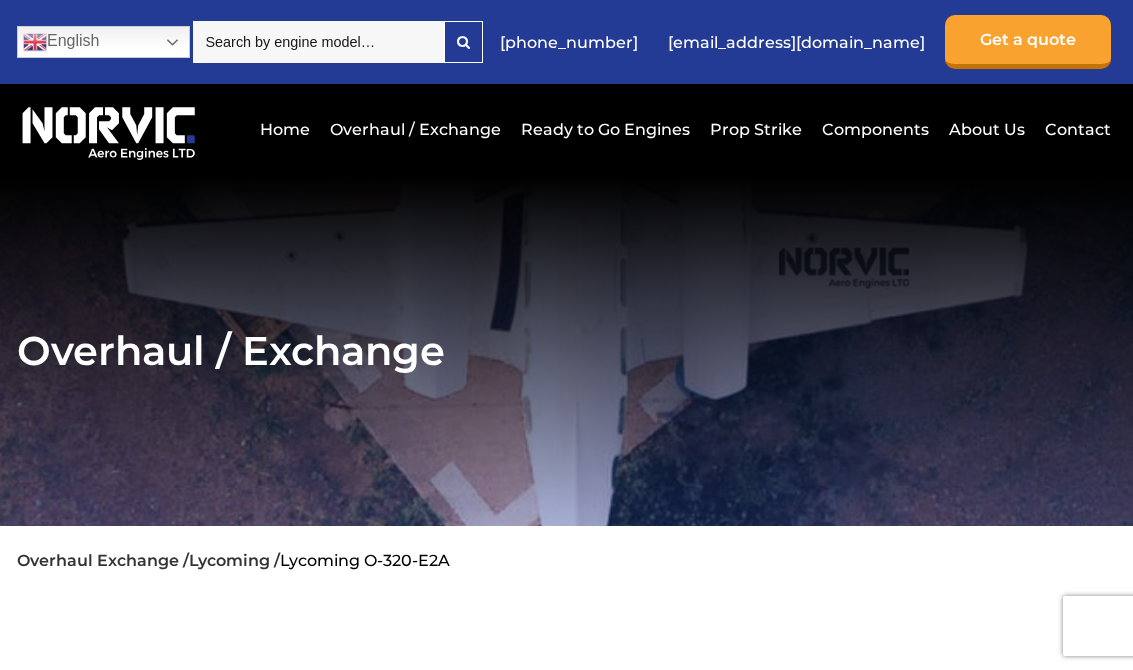 scroll, scrollTop: 0, scrollLeft: 0, axis: both 